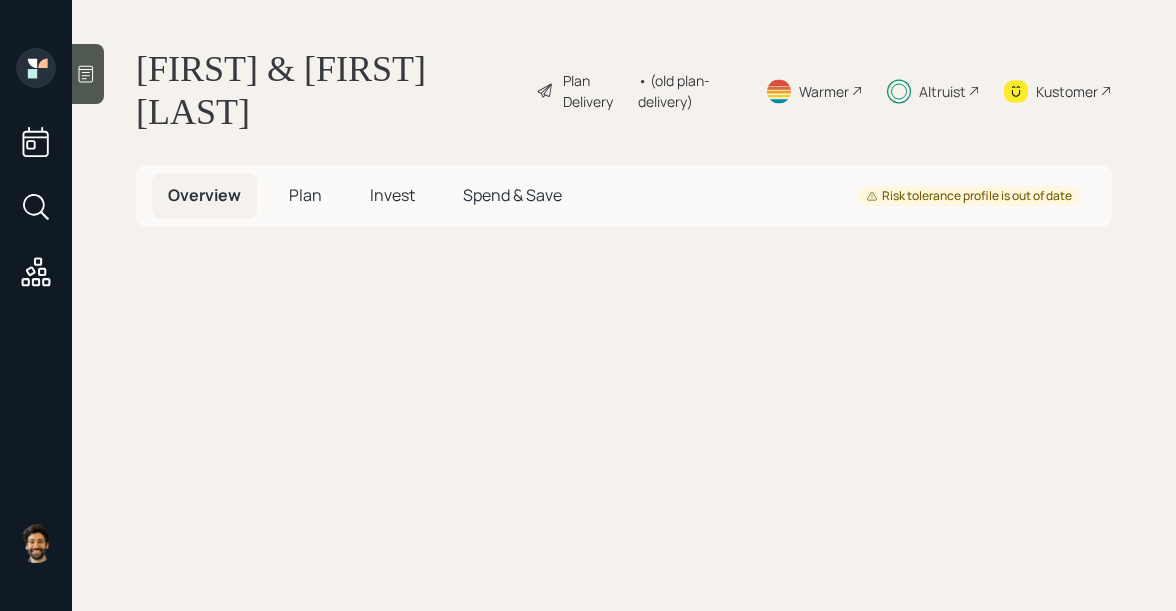 scroll, scrollTop: 0, scrollLeft: 0, axis: both 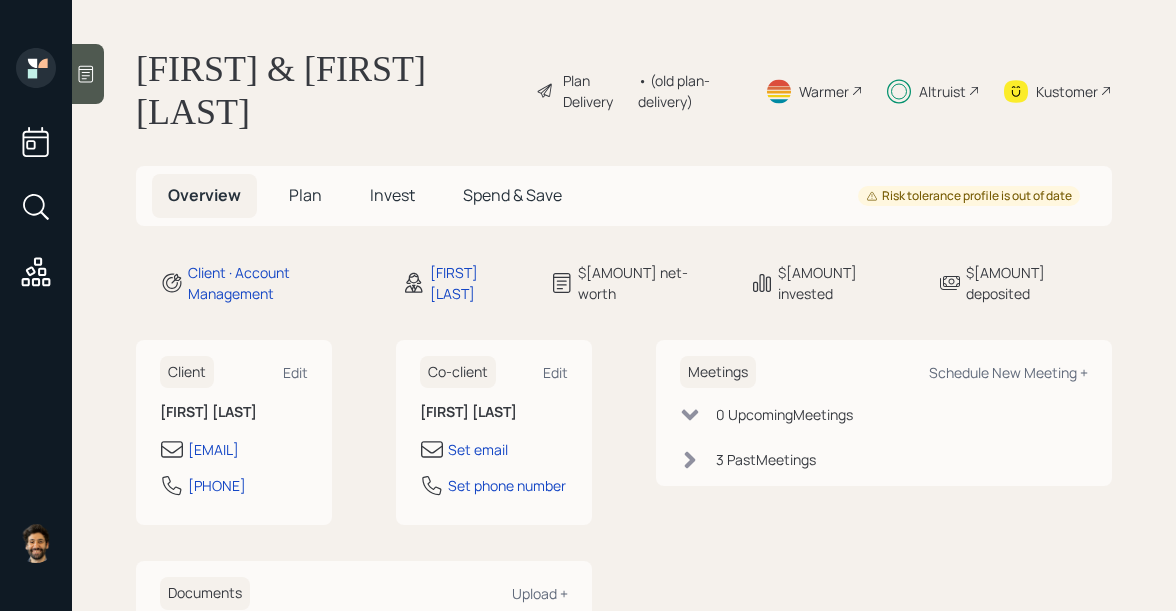 click on "Invest" at bounding box center (305, 195) 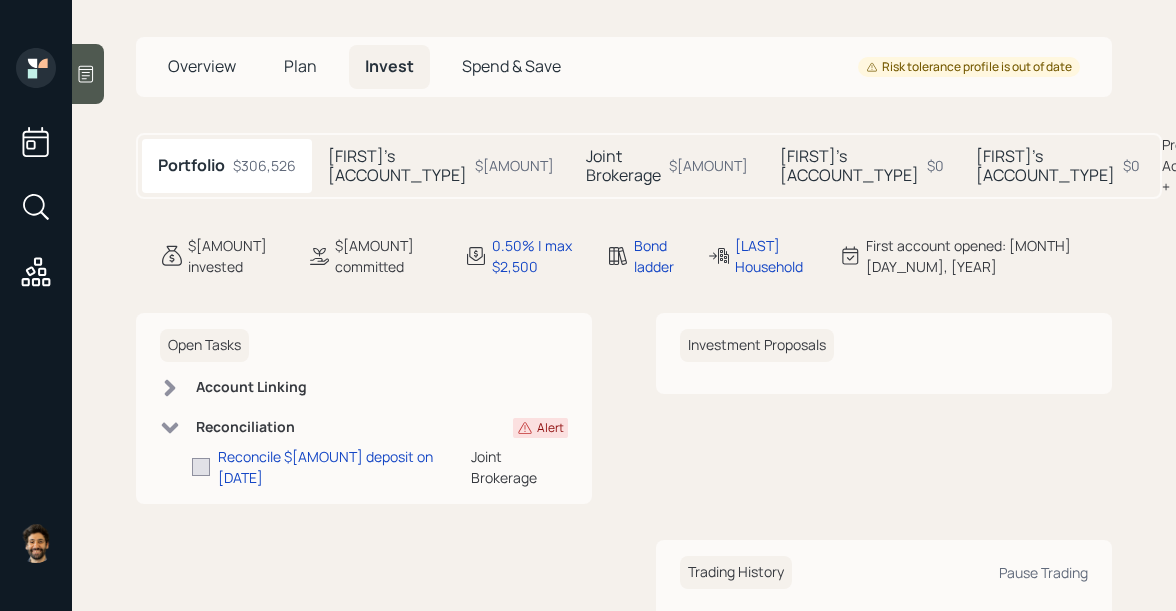 scroll, scrollTop: 156, scrollLeft: 0, axis: vertical 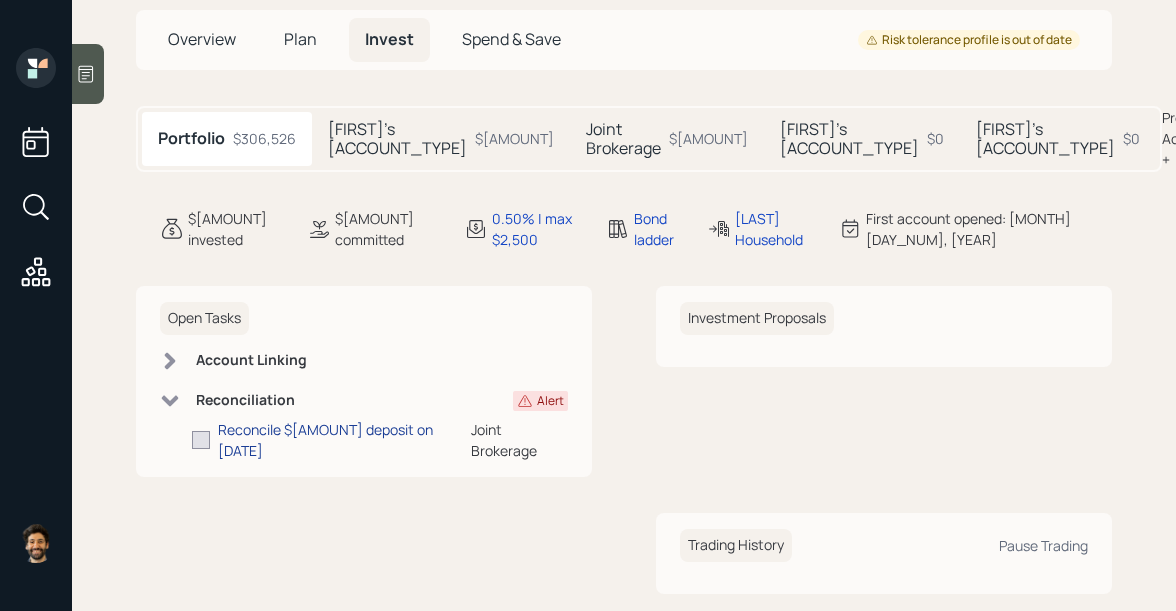 click on "Reconcile $[AMOUNT] deposit on [DATE]" at bounding box center (344, 440) 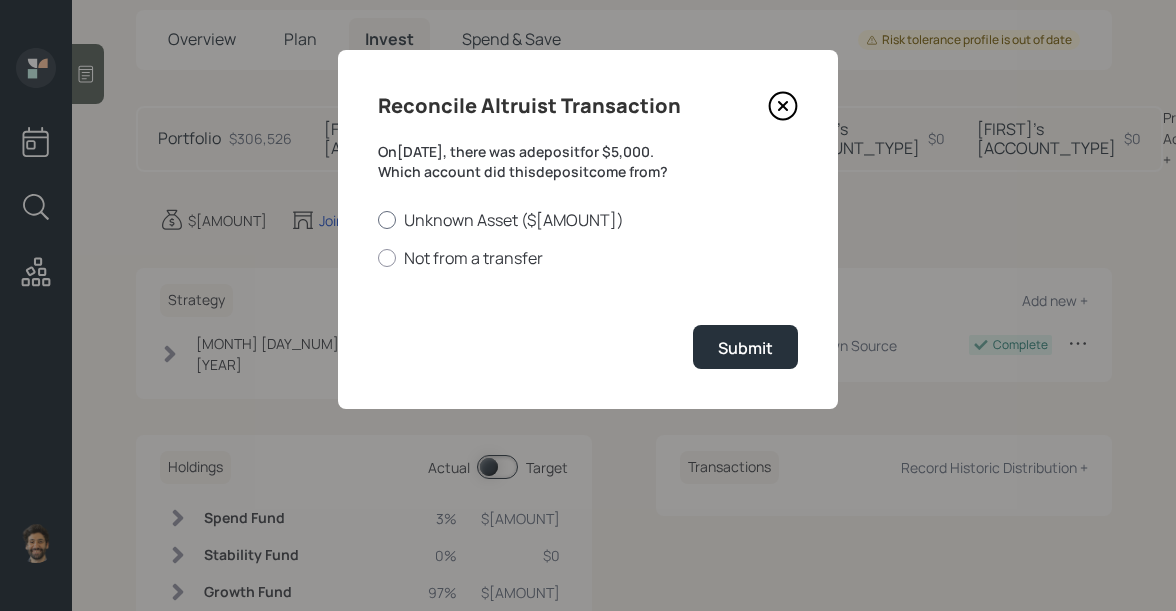 click on "Unknown Asset ($[AMOUNT])" at bounding box center [588, 220] 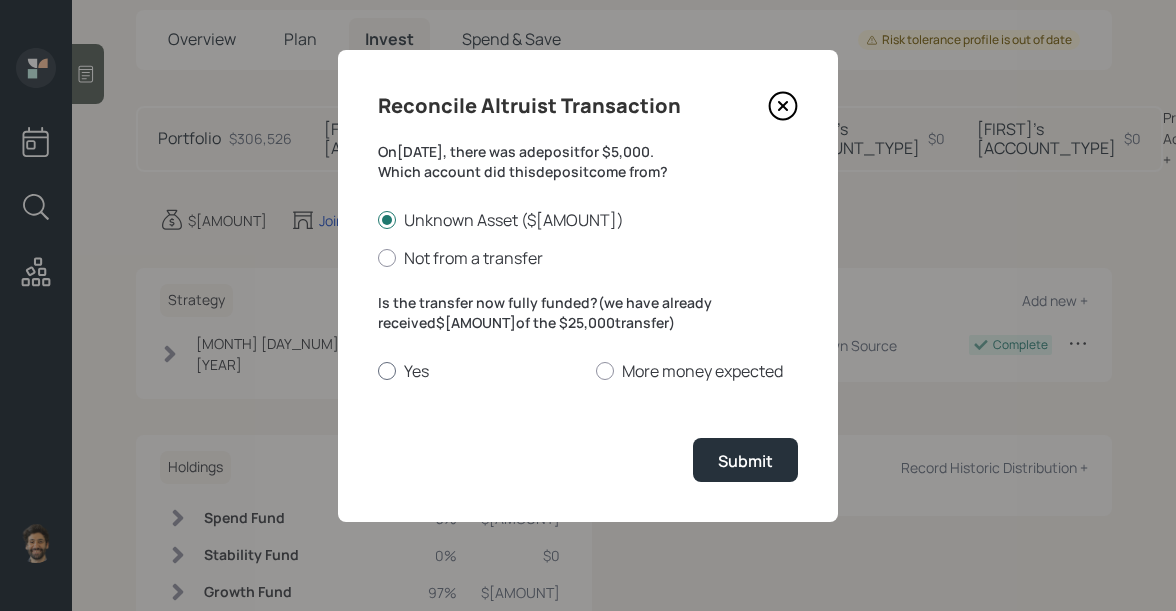 click on "Yes" at bounding box center [479, 371] 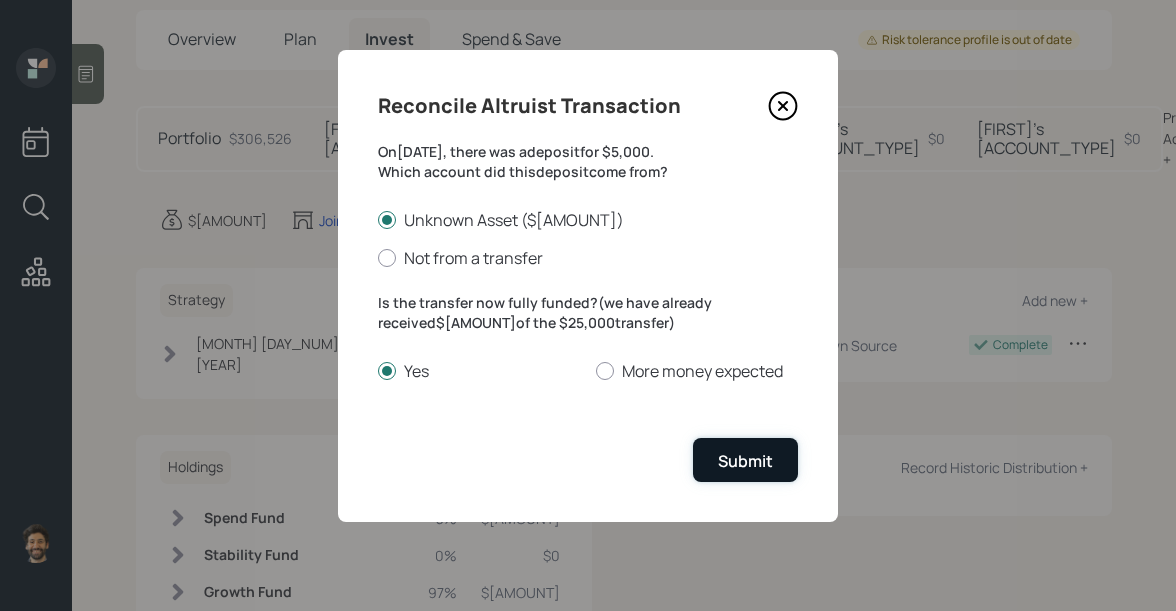click on "Submit" at bounding box center (745, 461) 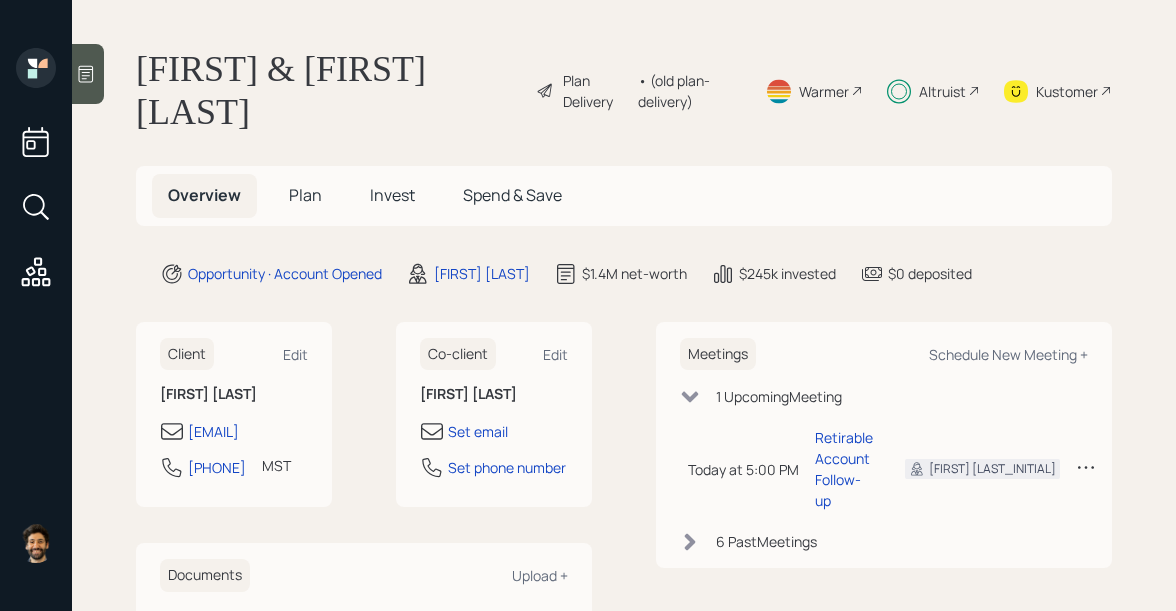 scroll, scrollTop: 0, scrollLeft: 0, axis: both 